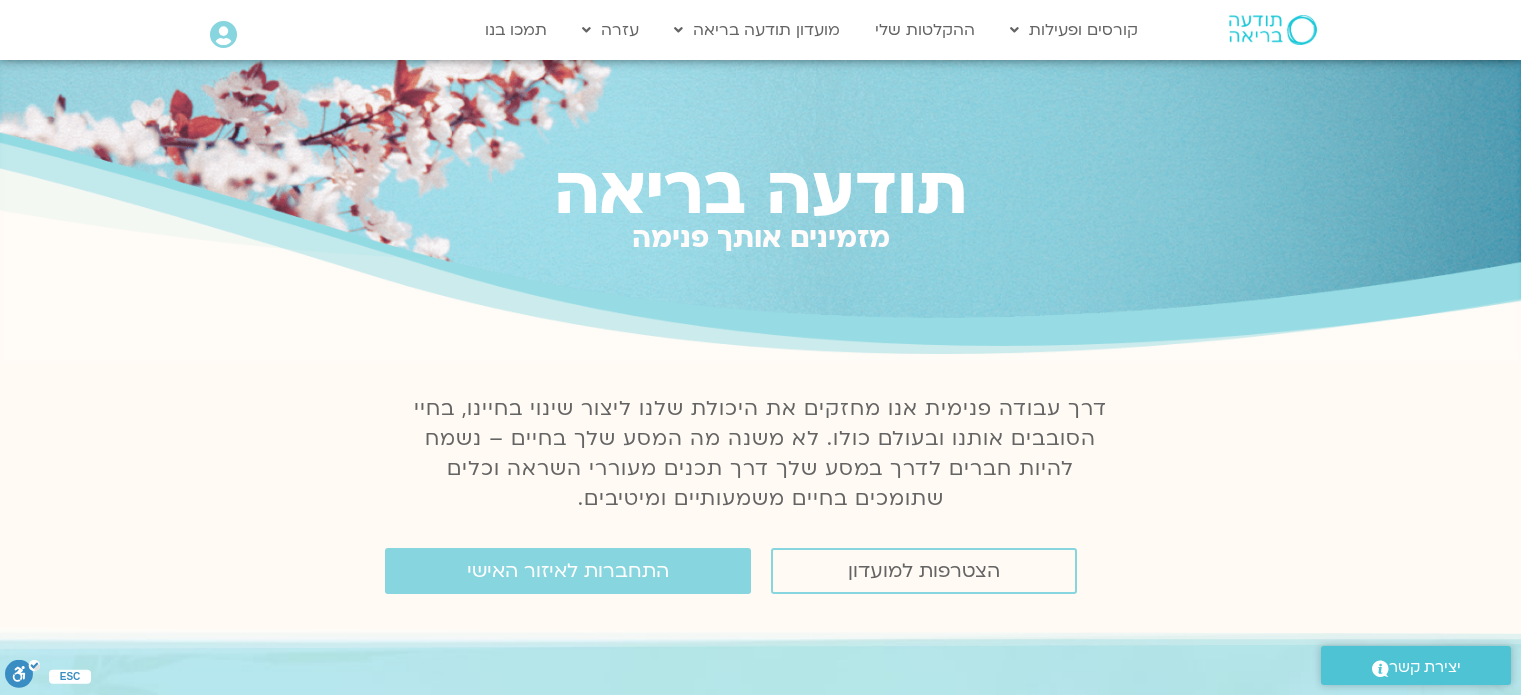 scroll, scrollTop: 0, scrollLeft: 0, axis: both 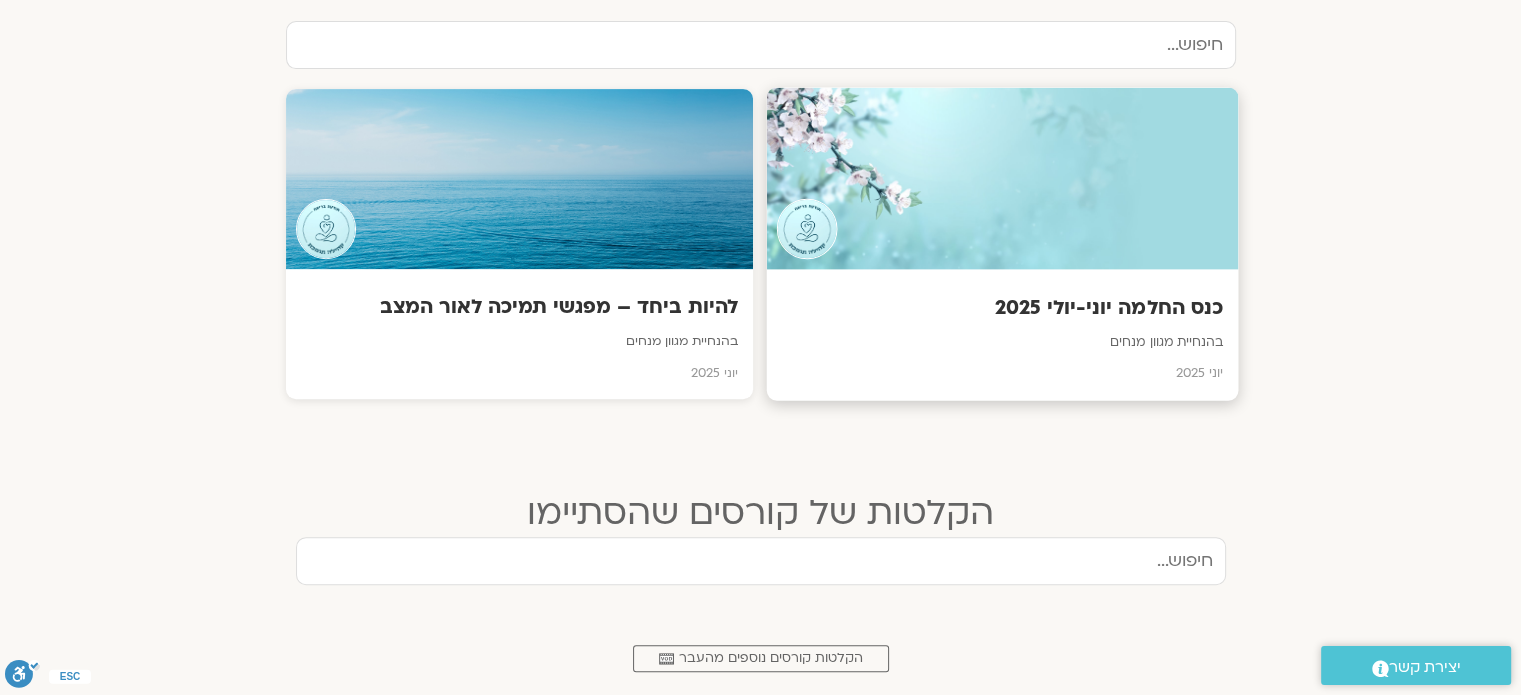 click at bounding box center (1002, 179) 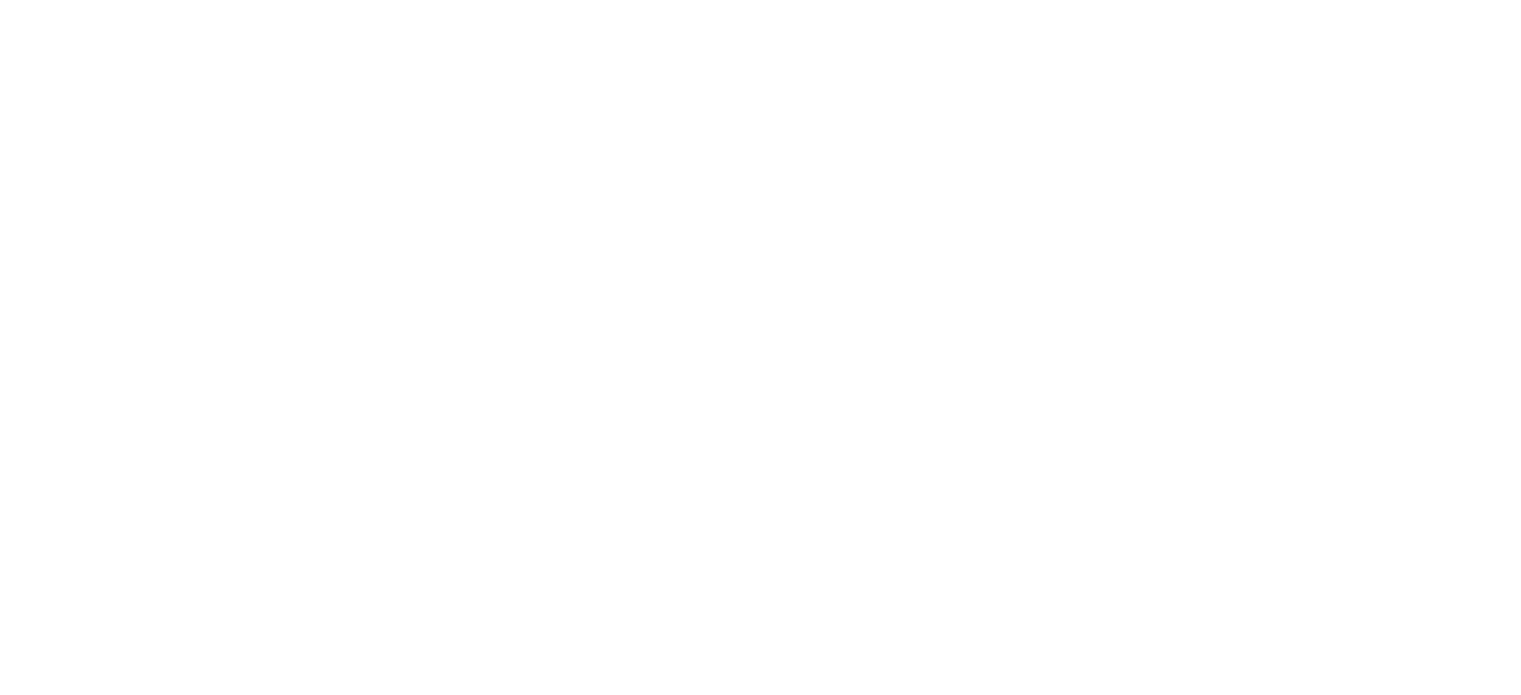 scroll, scrollTop: 0, scrollLeft: 0, axis: both 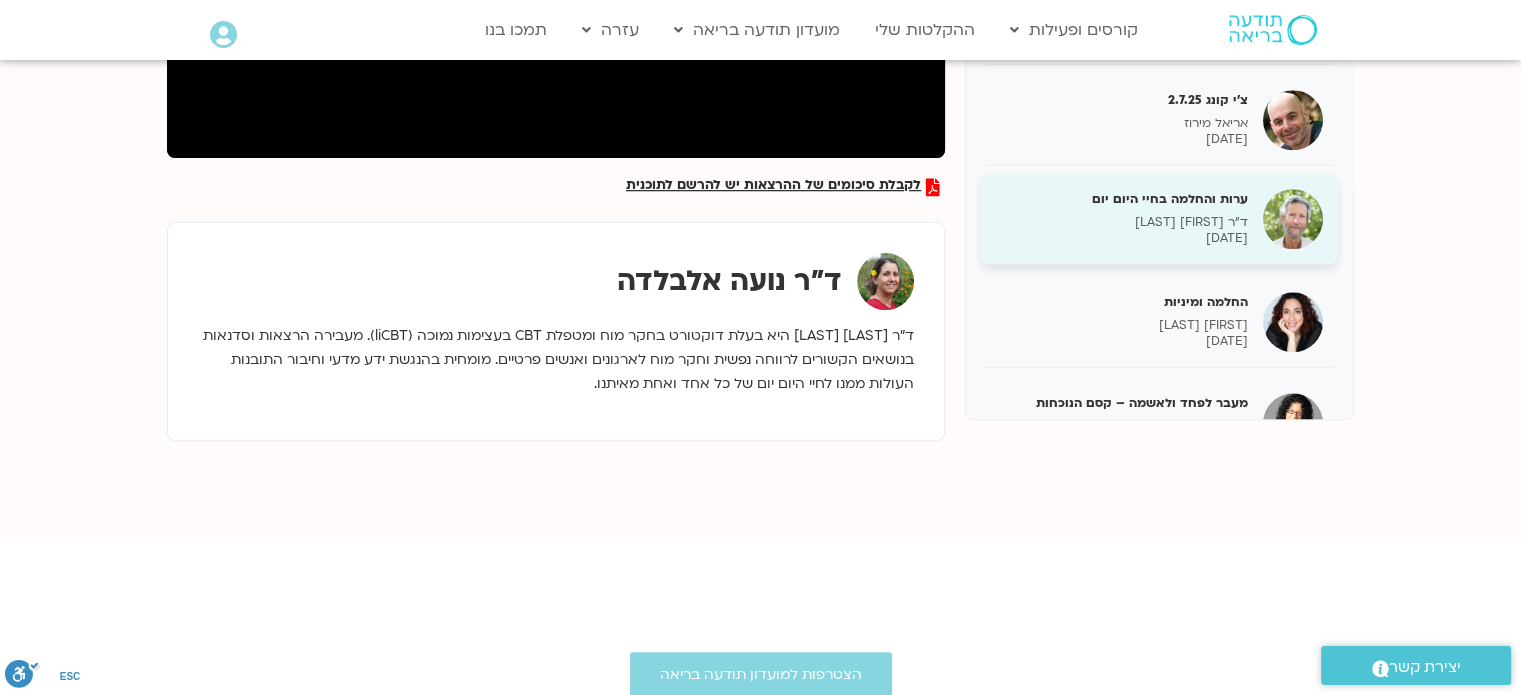 click on "ערות והחלמה בחיי היום יום" at bounding box center (1122, 199) 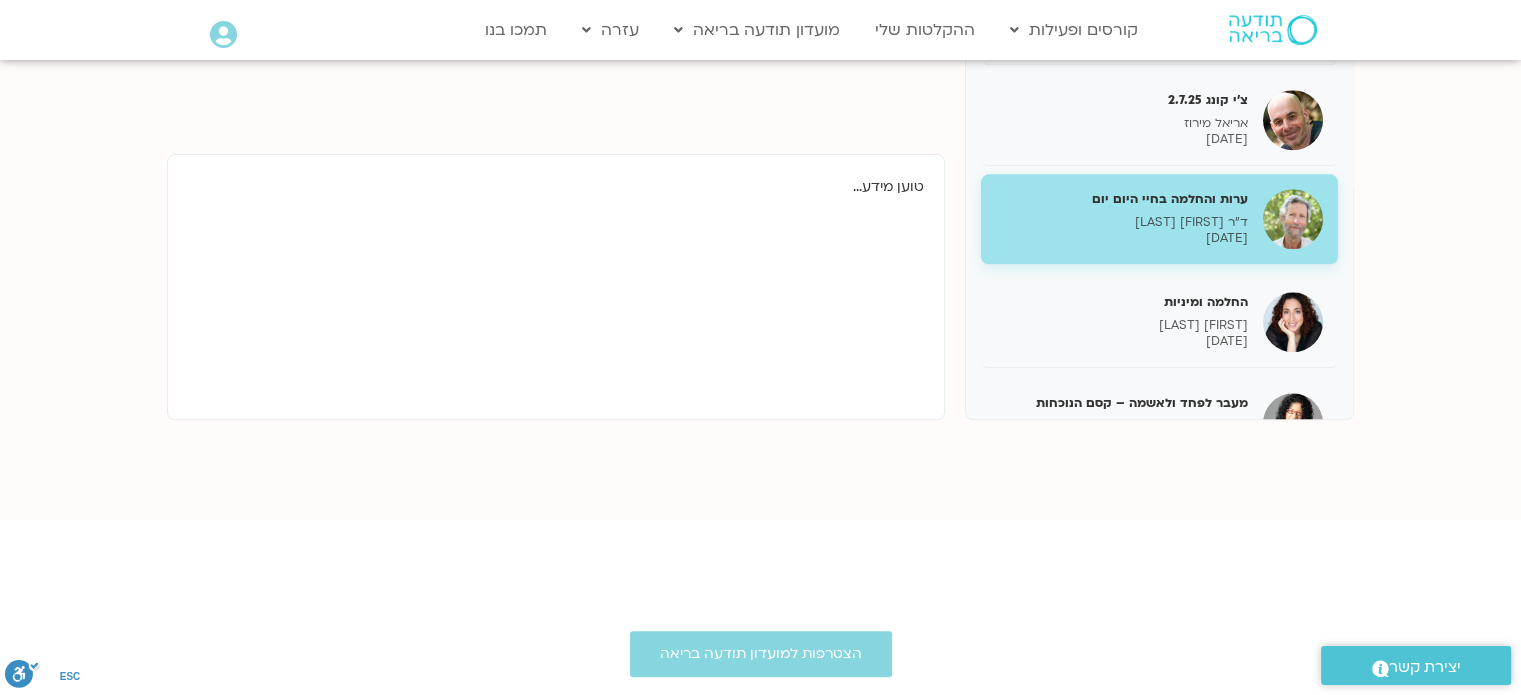 scroll, scrollTop: 348, scrollLeft: 0, axis: vertical 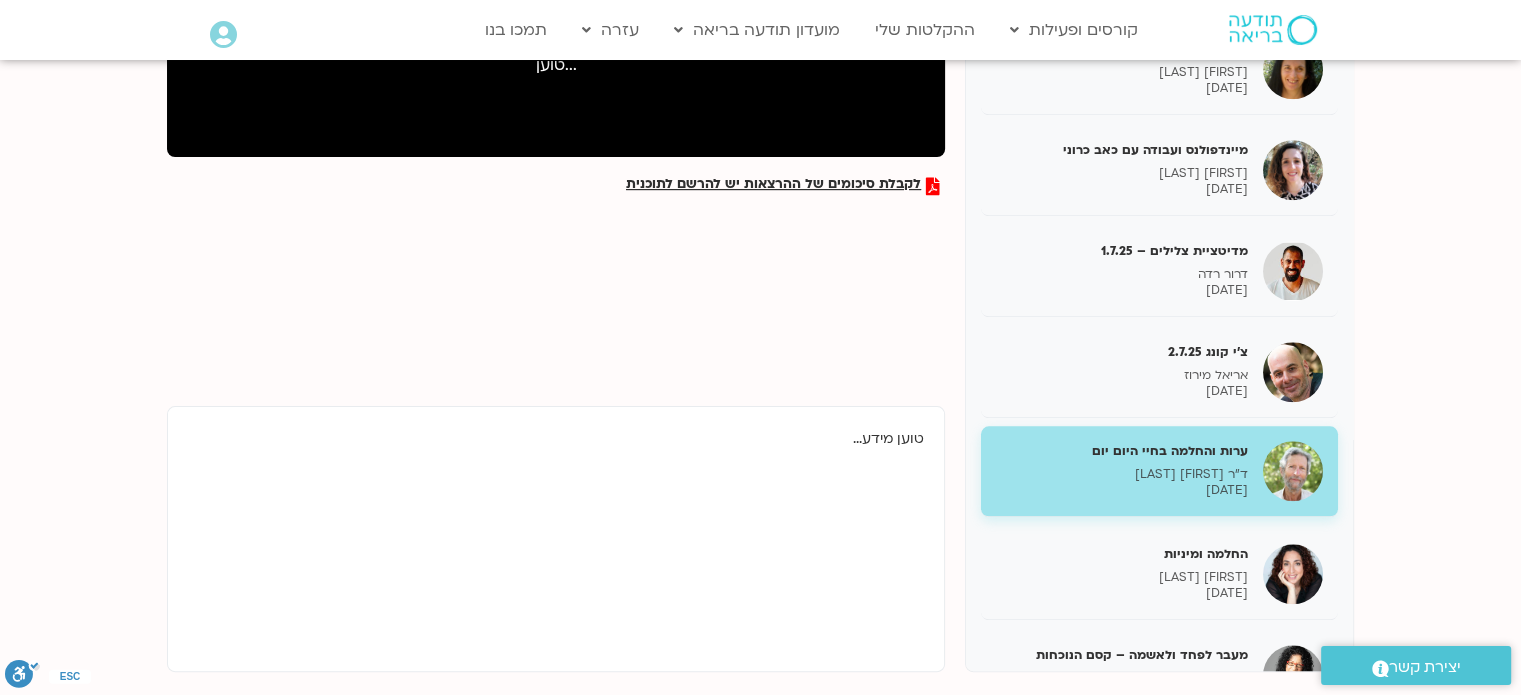 click on "ערות והחלמה בחיי היום יום" at bounding box center (1122, 451) 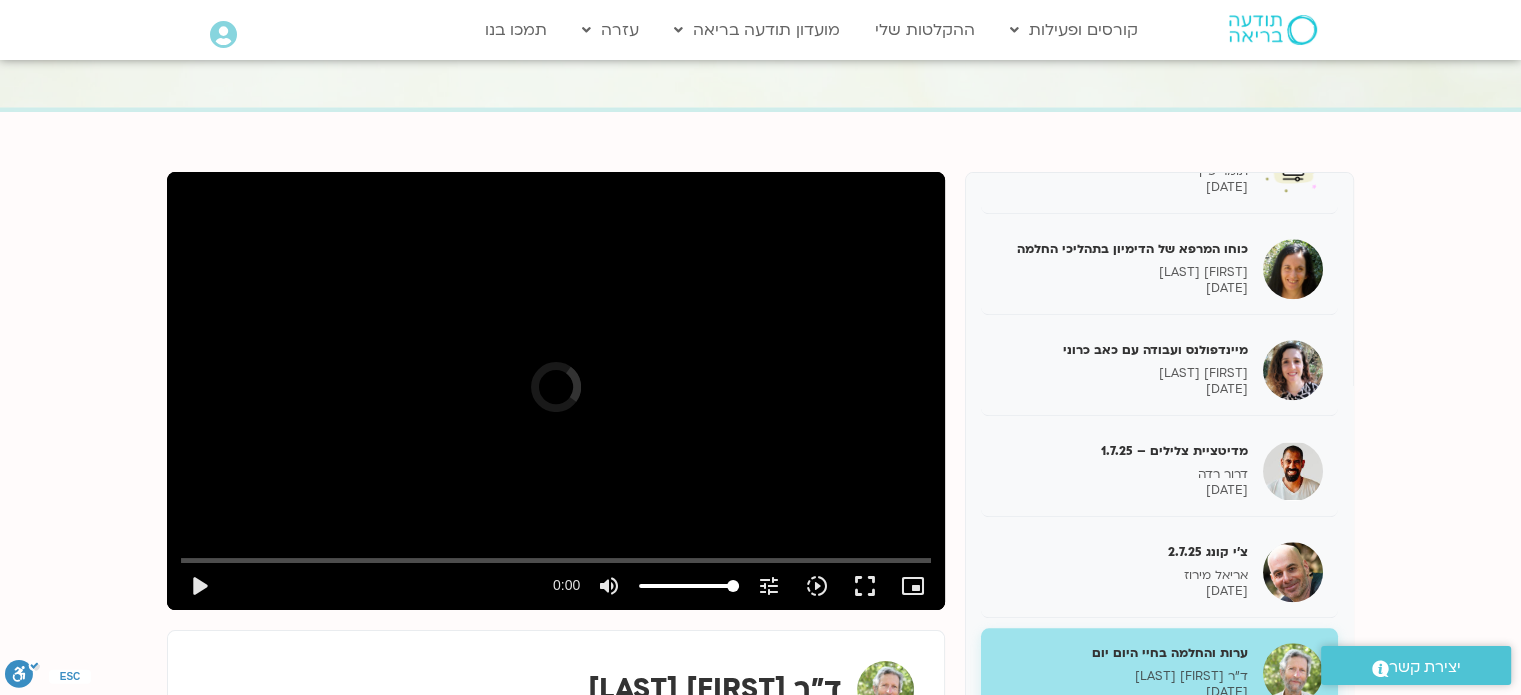 scroll, scrollTop: 148, scrollLeft: 0, axis: vertical 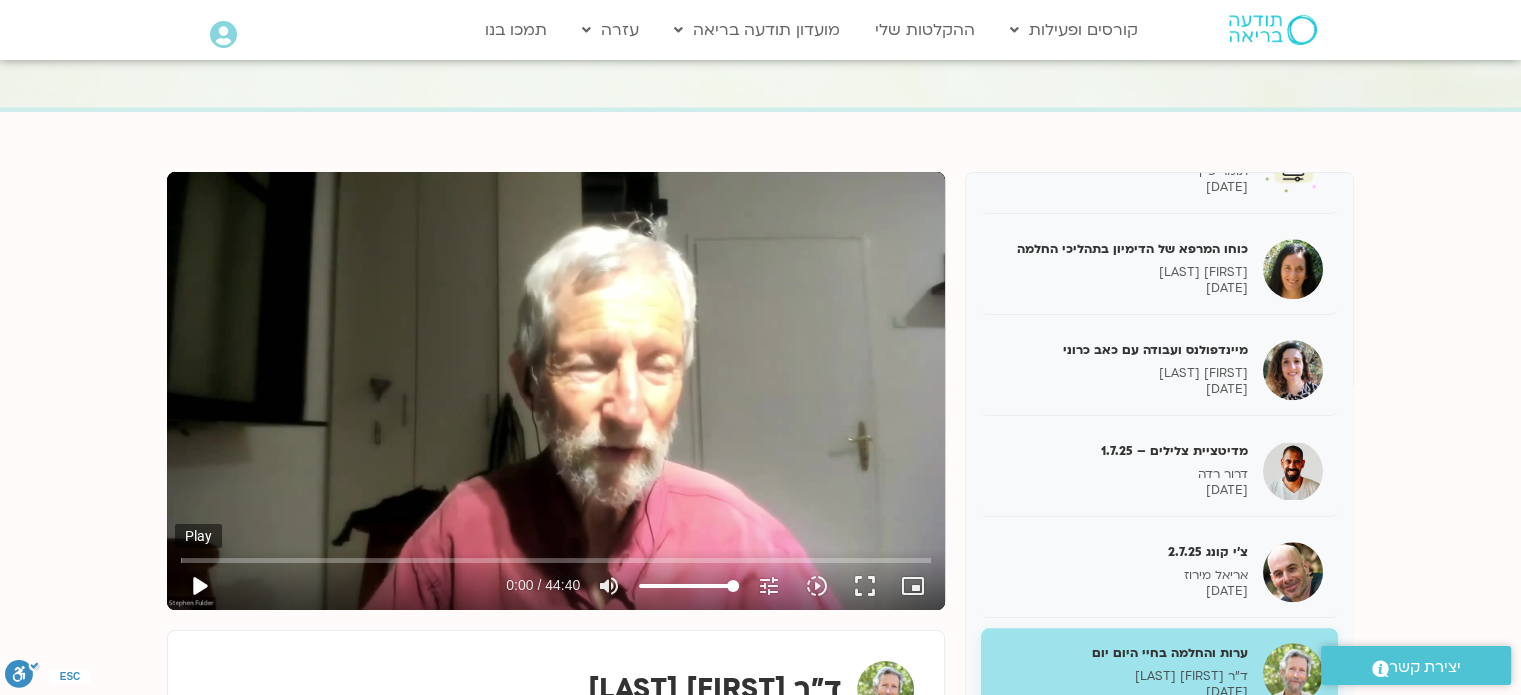 click on "play_arrow" at bounding box center [199, 586] 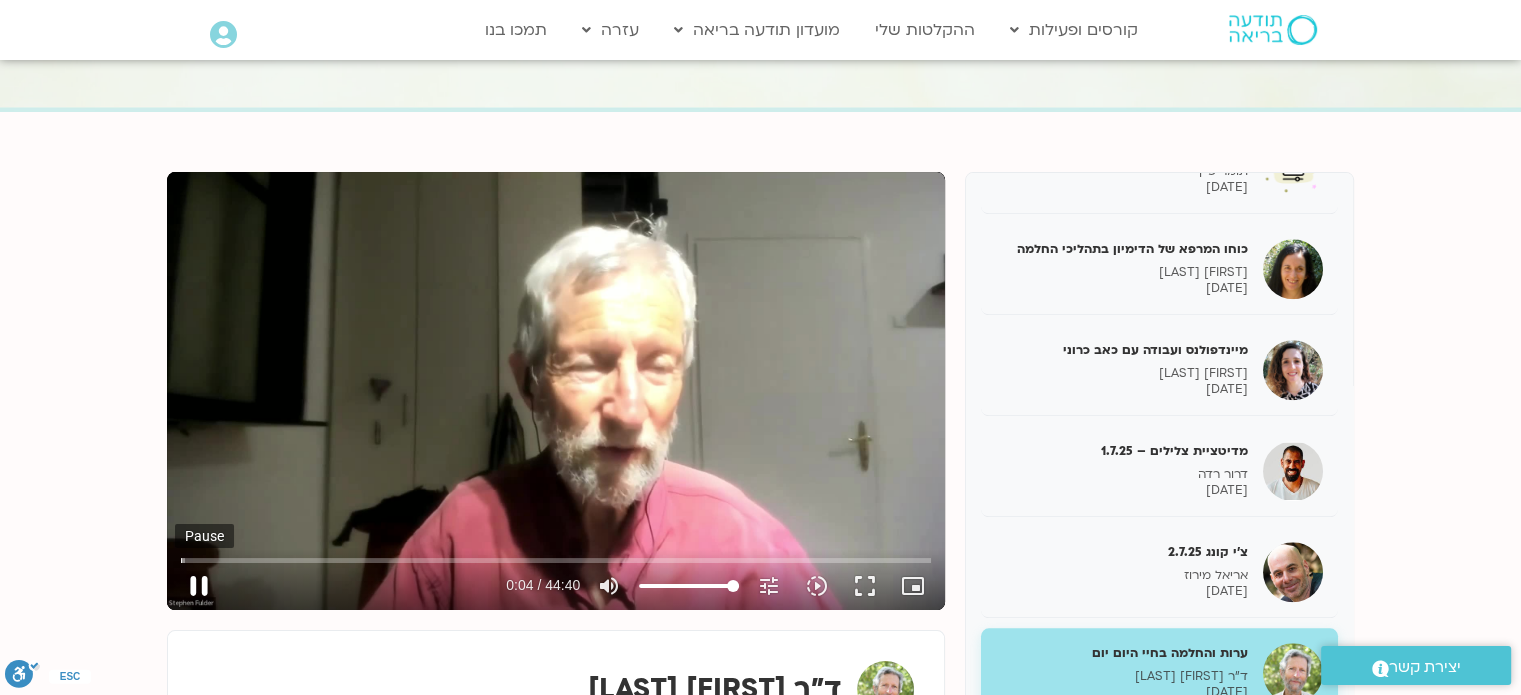 click on "pause" at bounding box center [199, 586] 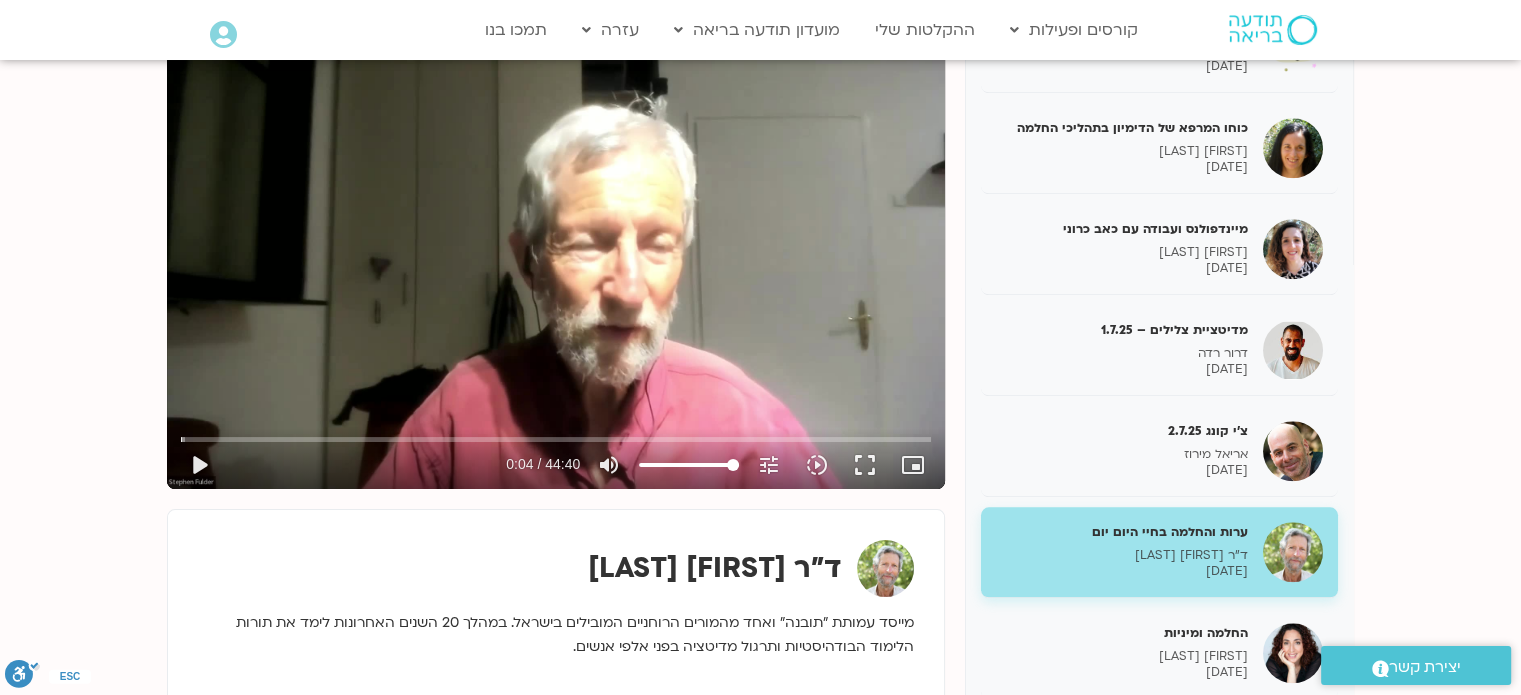 scroll, scrollTop: 348, scrollLeft: 0, axis: vertical 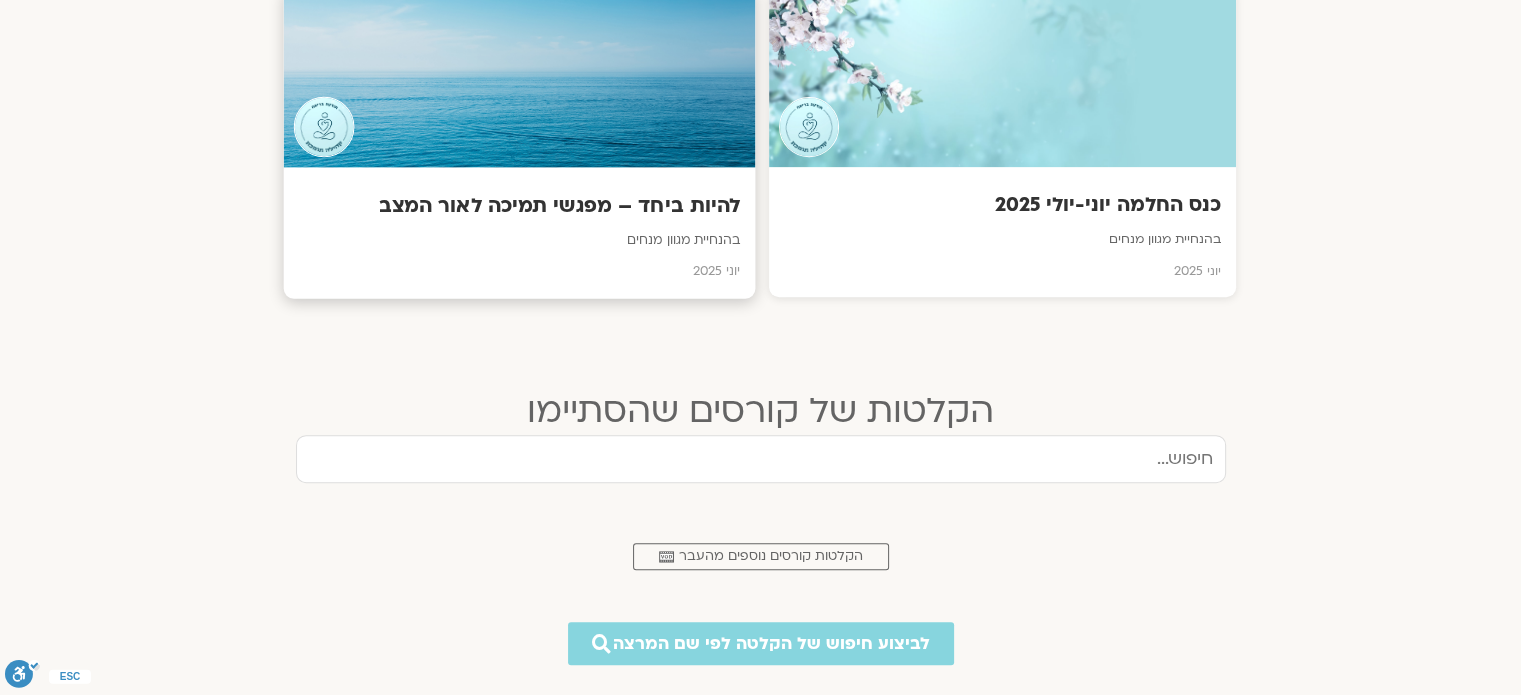 click at bounding box center [519, 77] 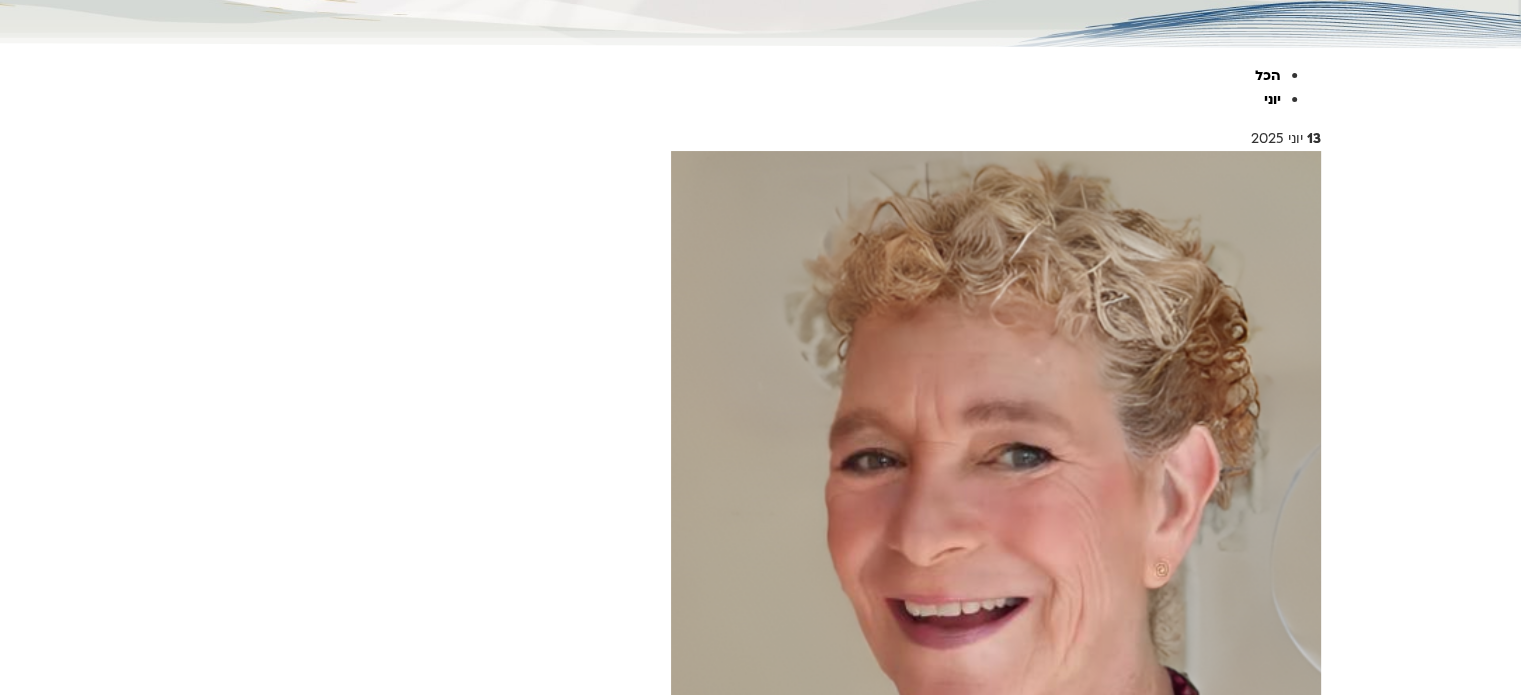 scroll, scrollTop: 700, scrollLeft: 0, axis: vertical 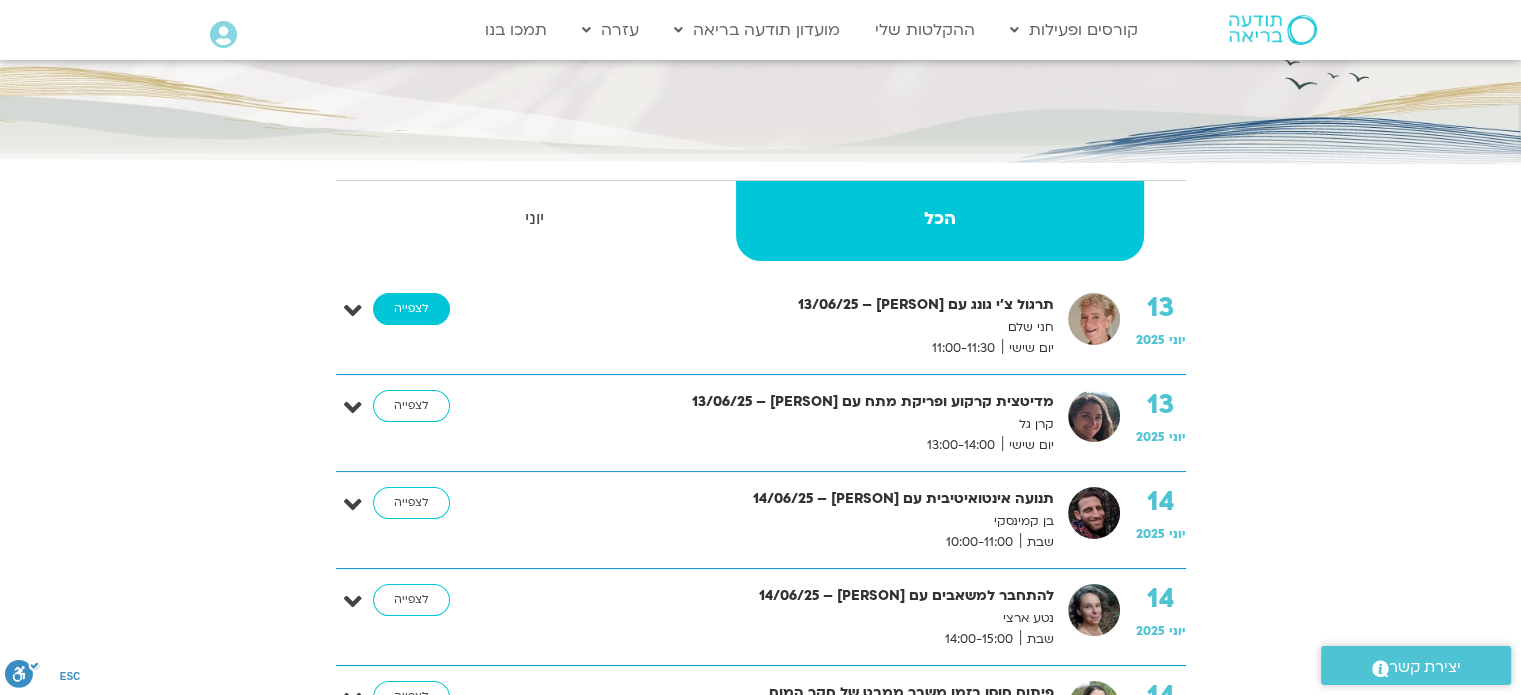 click on "לצפייה" at bounding box center (411, 309) 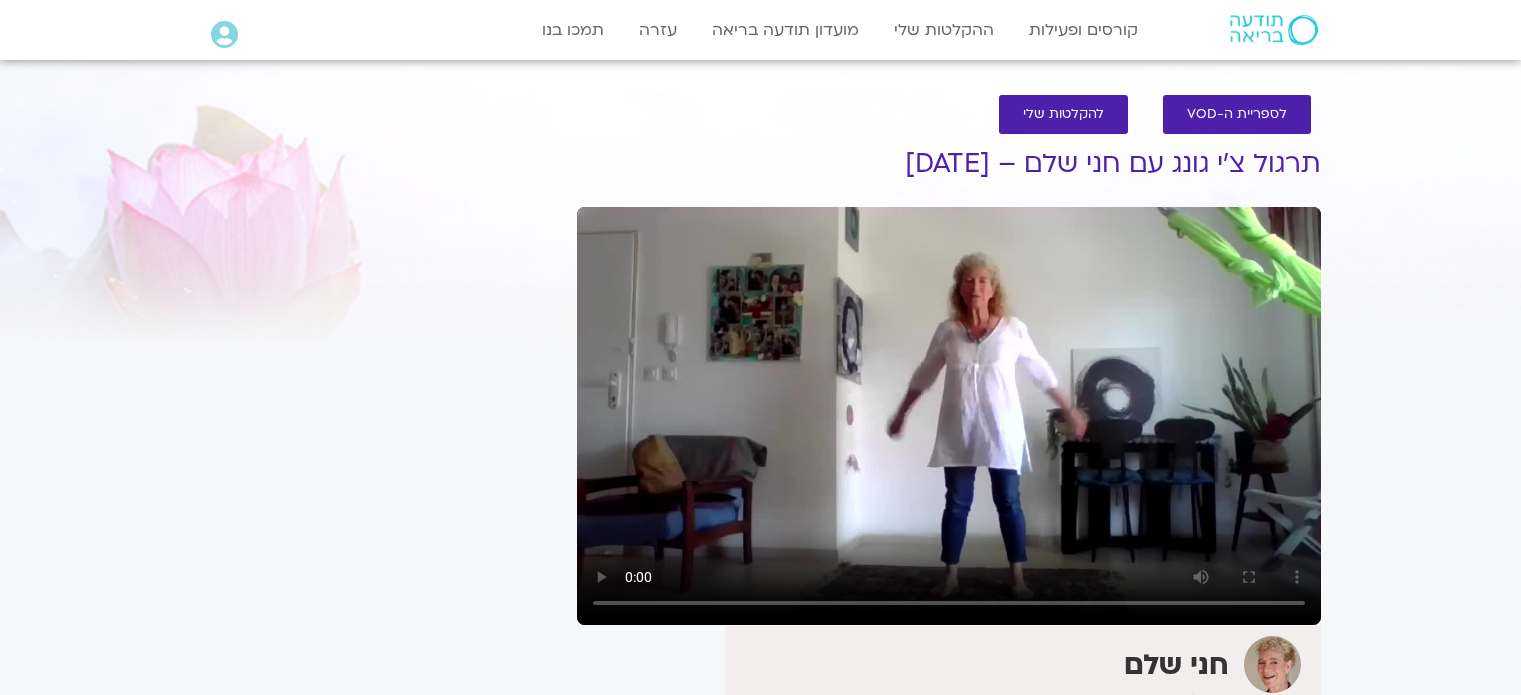 scroll, scrollTop: 0, scrollLeft: 0, axis: both 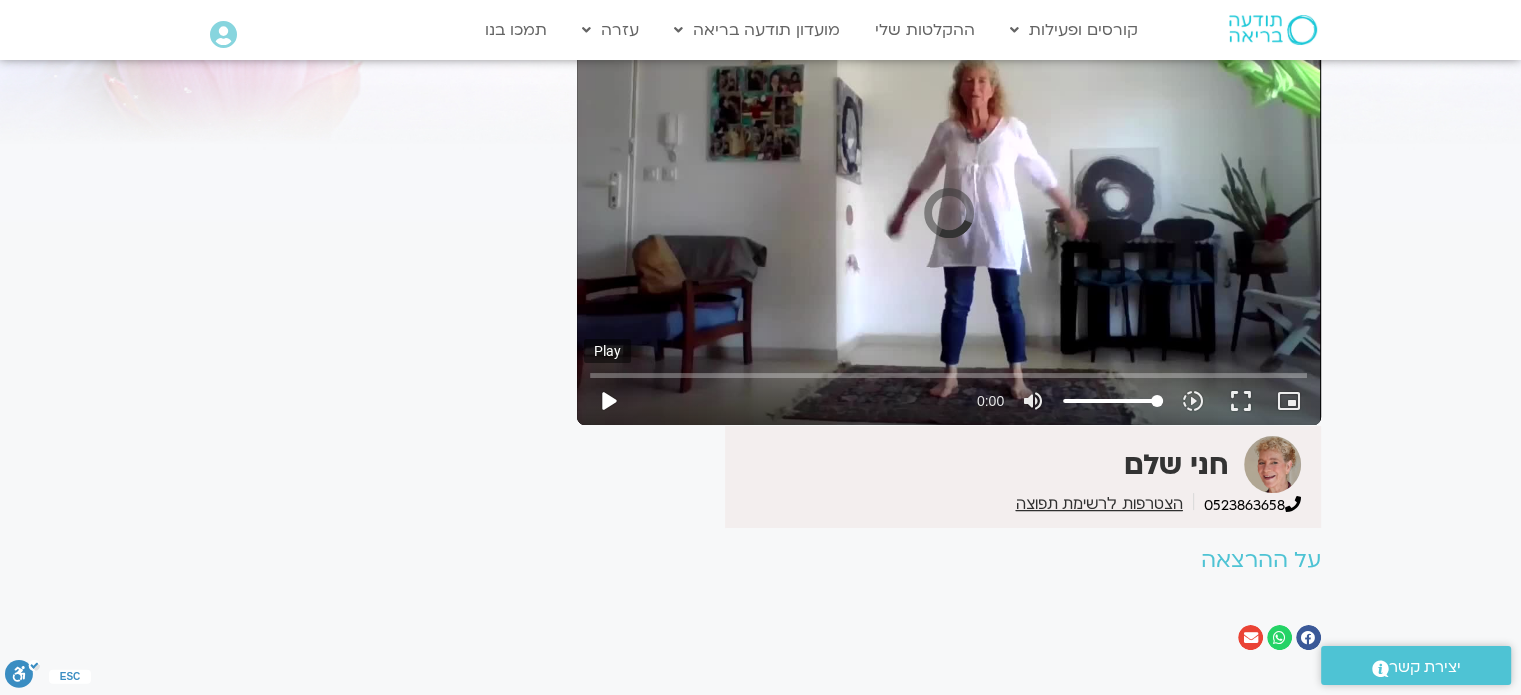 click on "play_arrow" at bounding box center [608, 401] 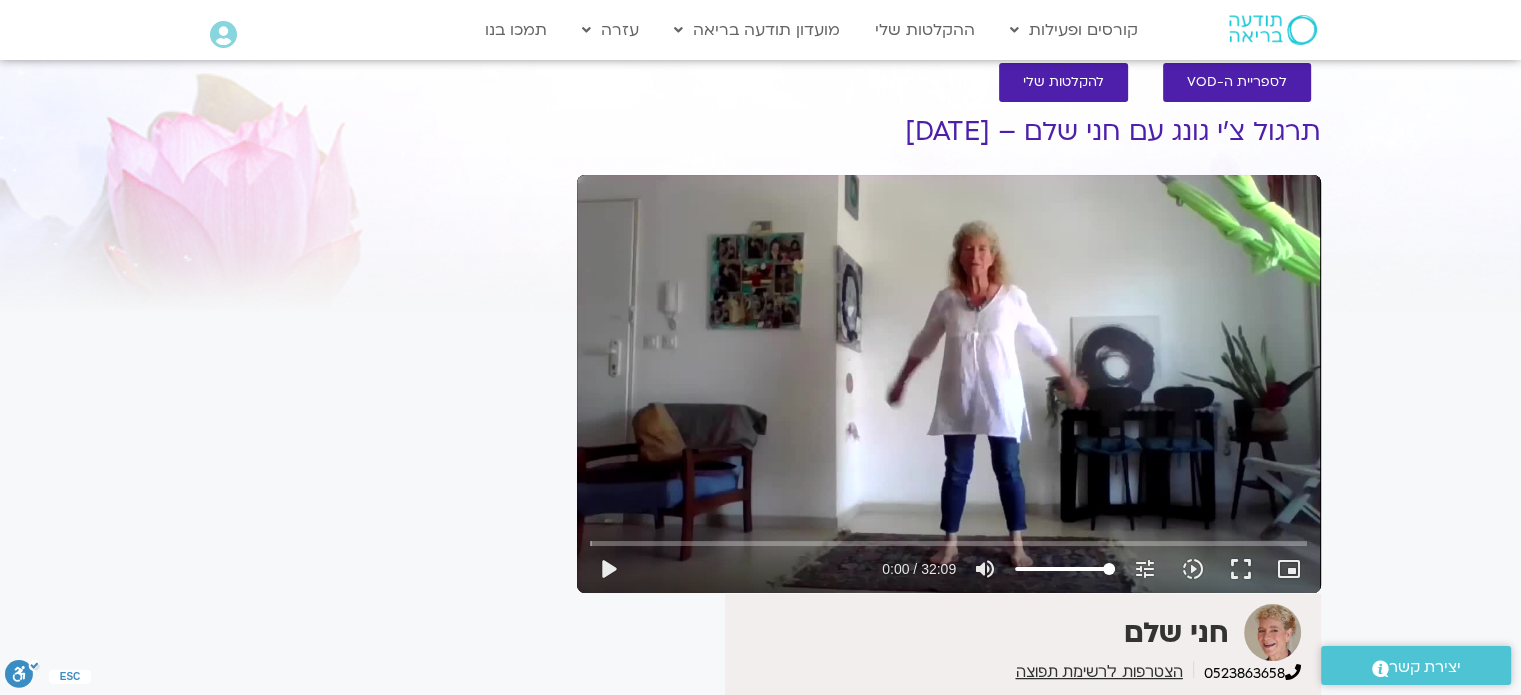 scroll, scrollTop: 0, scrollLeft: 0, axis: both 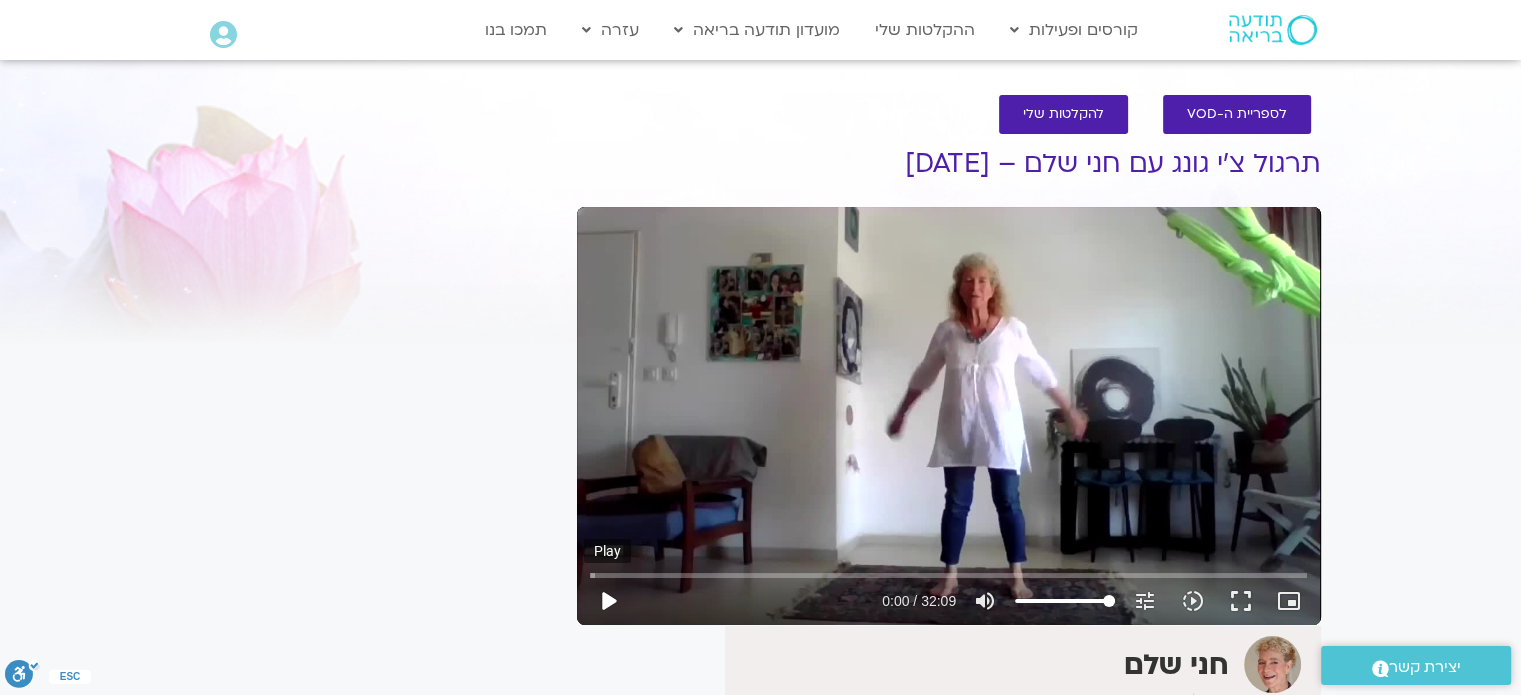 click on "play_arrow" at bounding box center (608, 601) 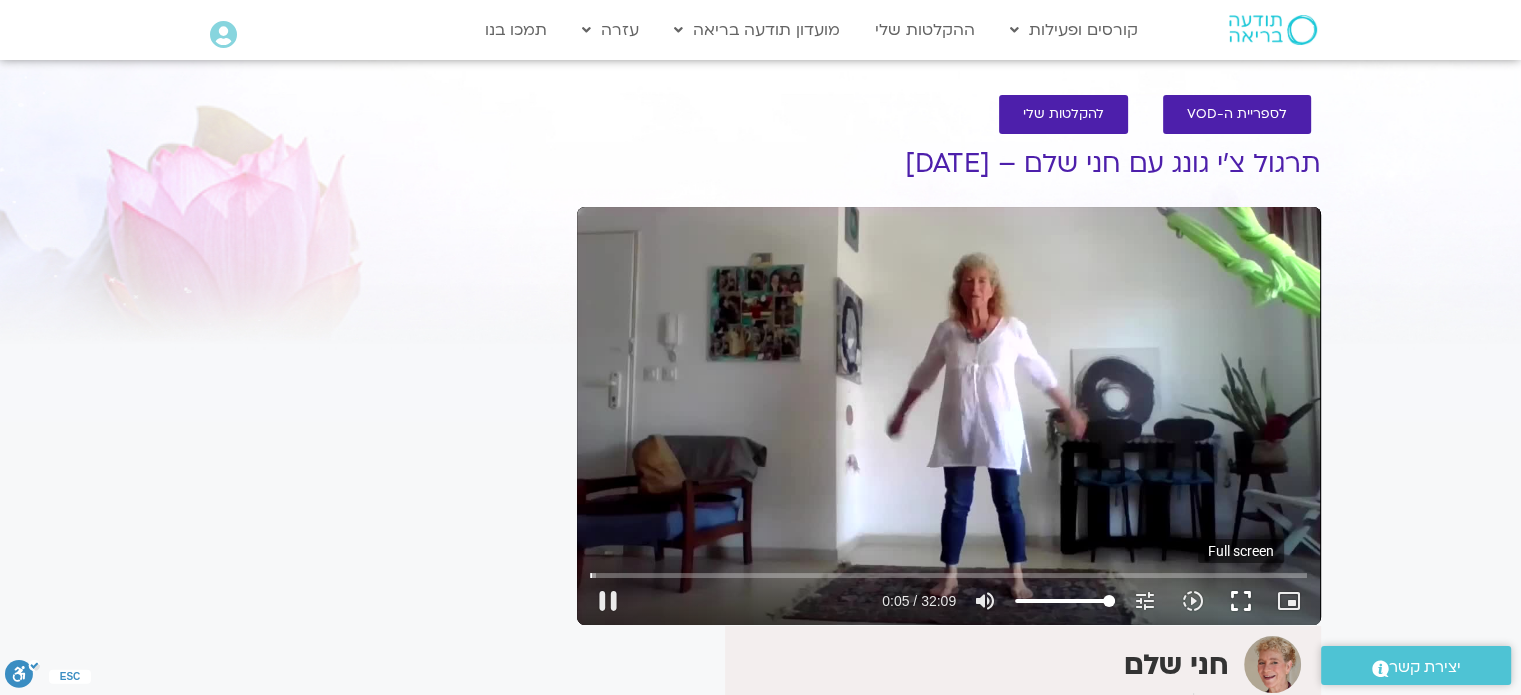 click on "fullscreen" at bounding box center (1241, 601) 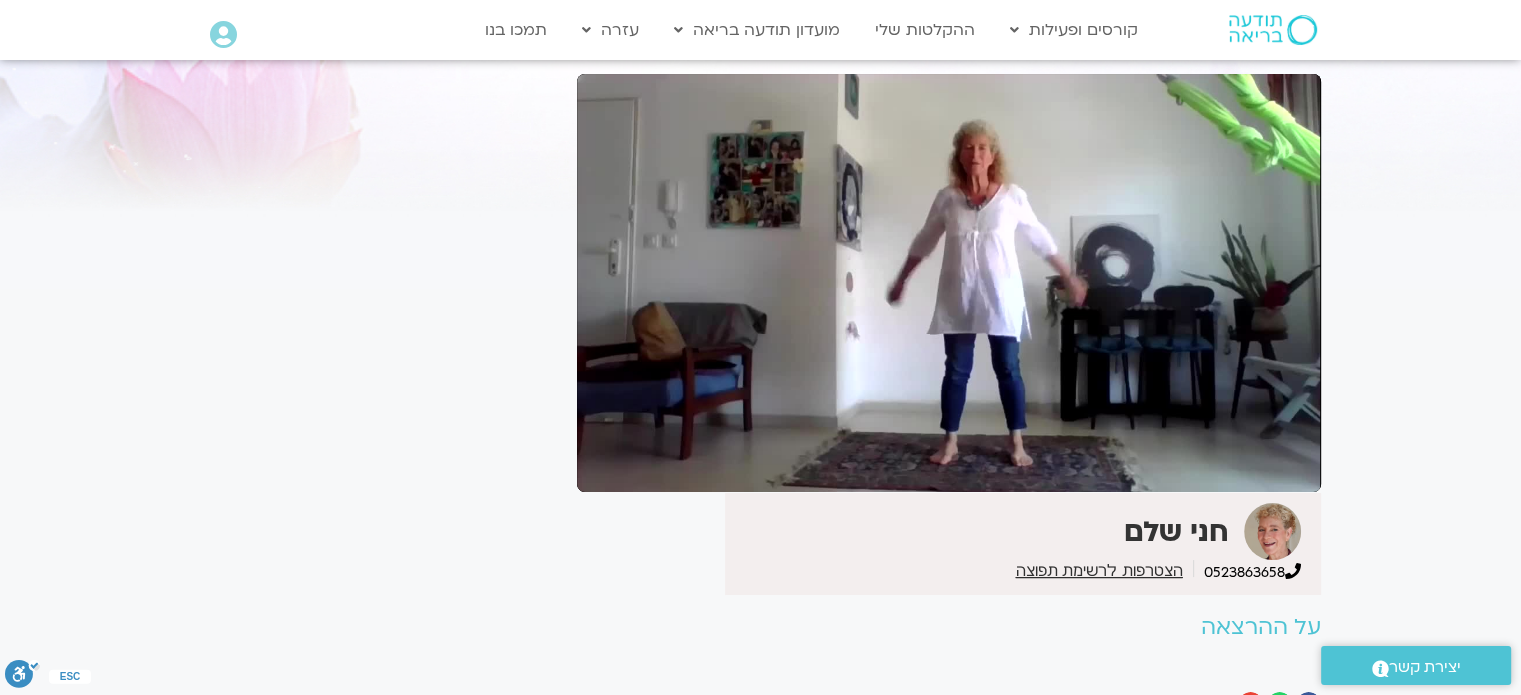 scroll, scrollTop: 186, scrollLeft: 0, axis: vertical 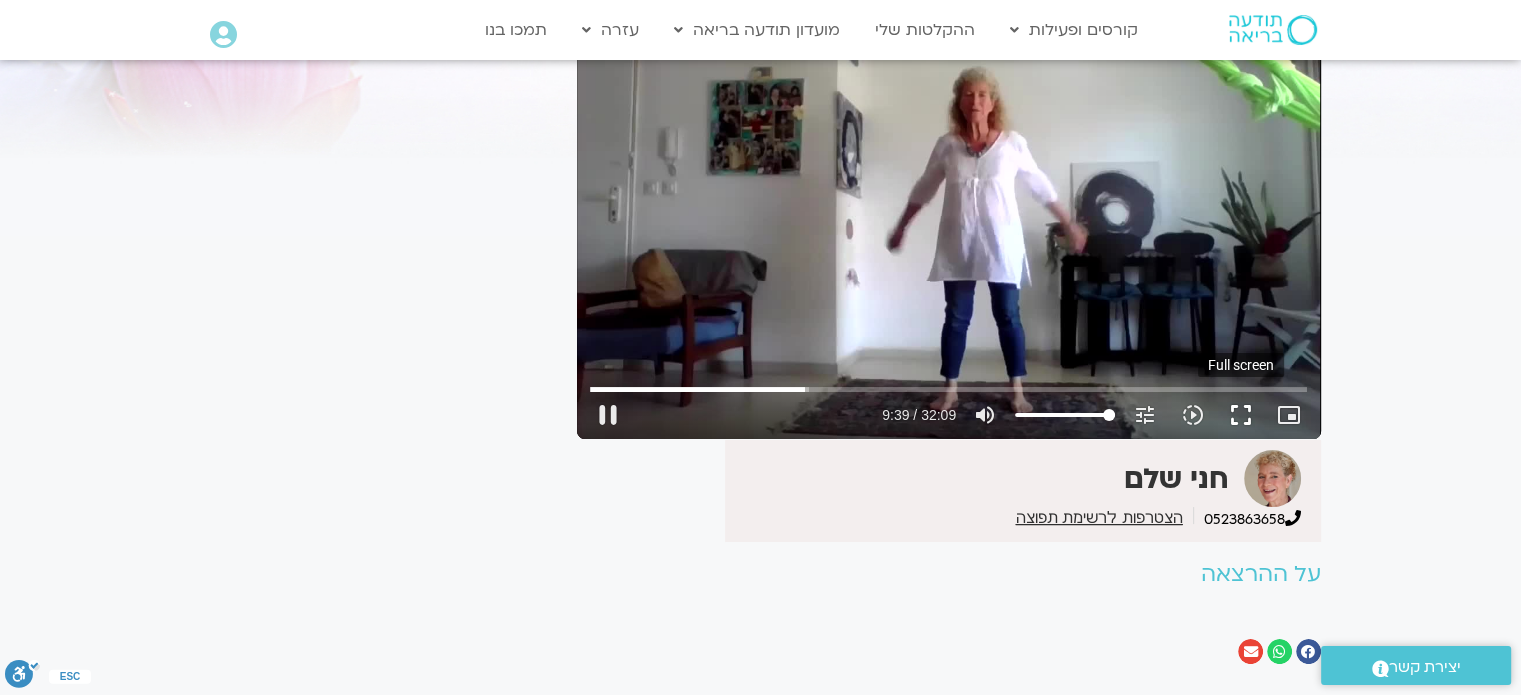 click on "fullscreen" at bounding box center (1241, 415) 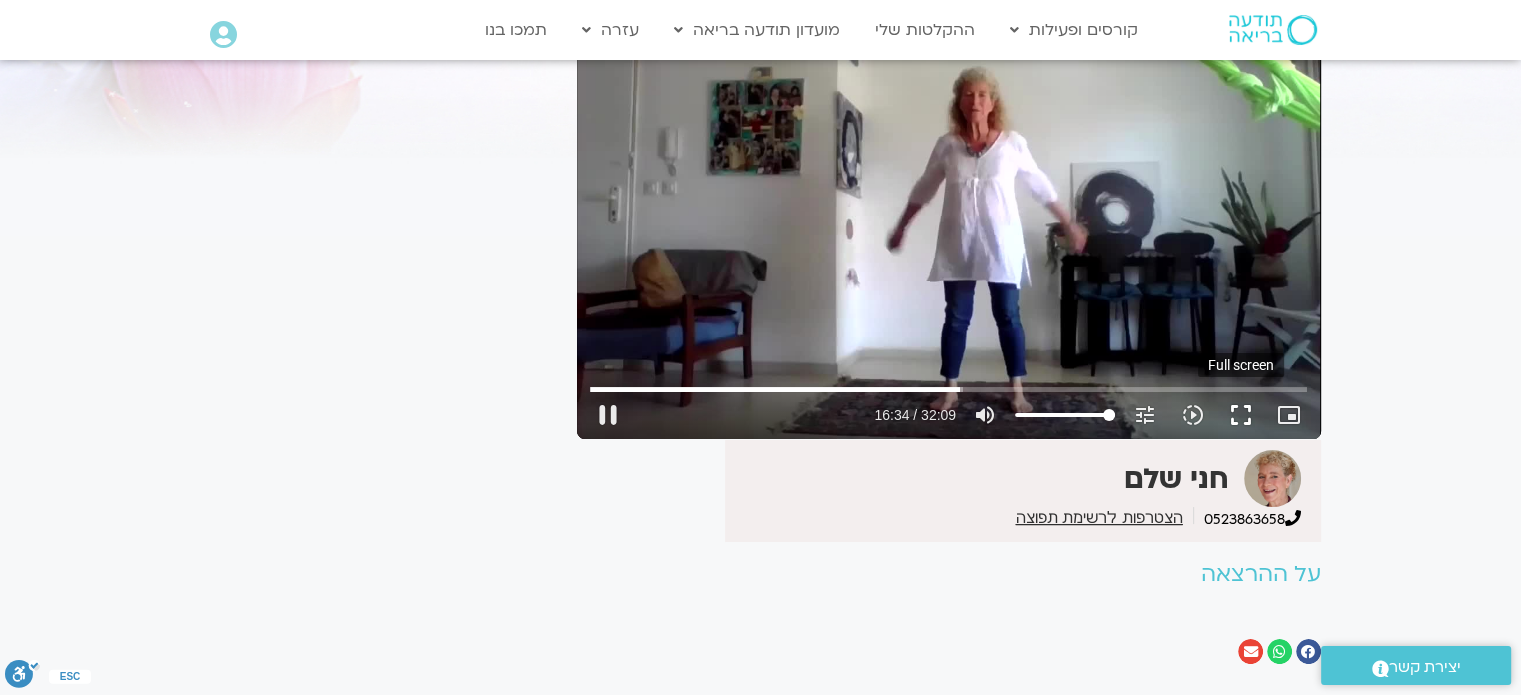 click on "fullscreen" at bounding box center [1241, 415] 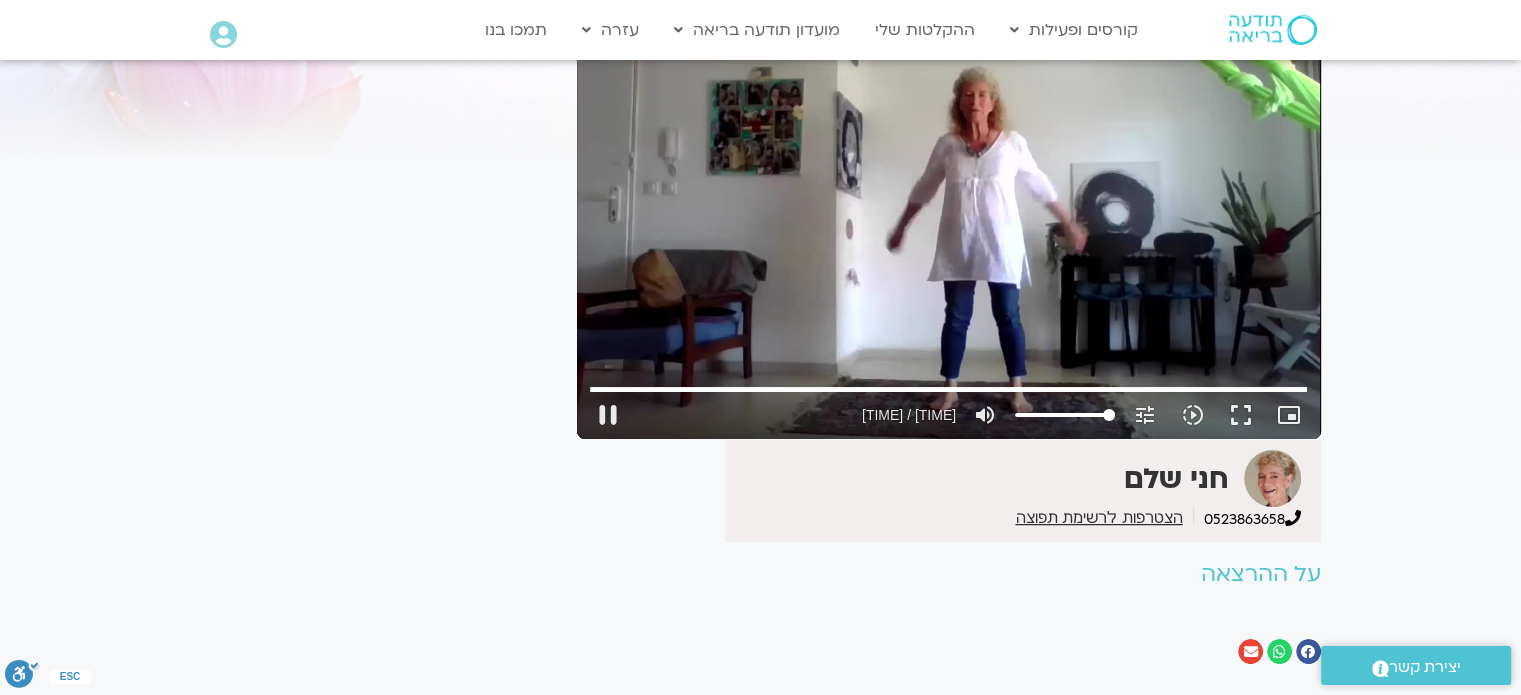 type on "1927.935818" 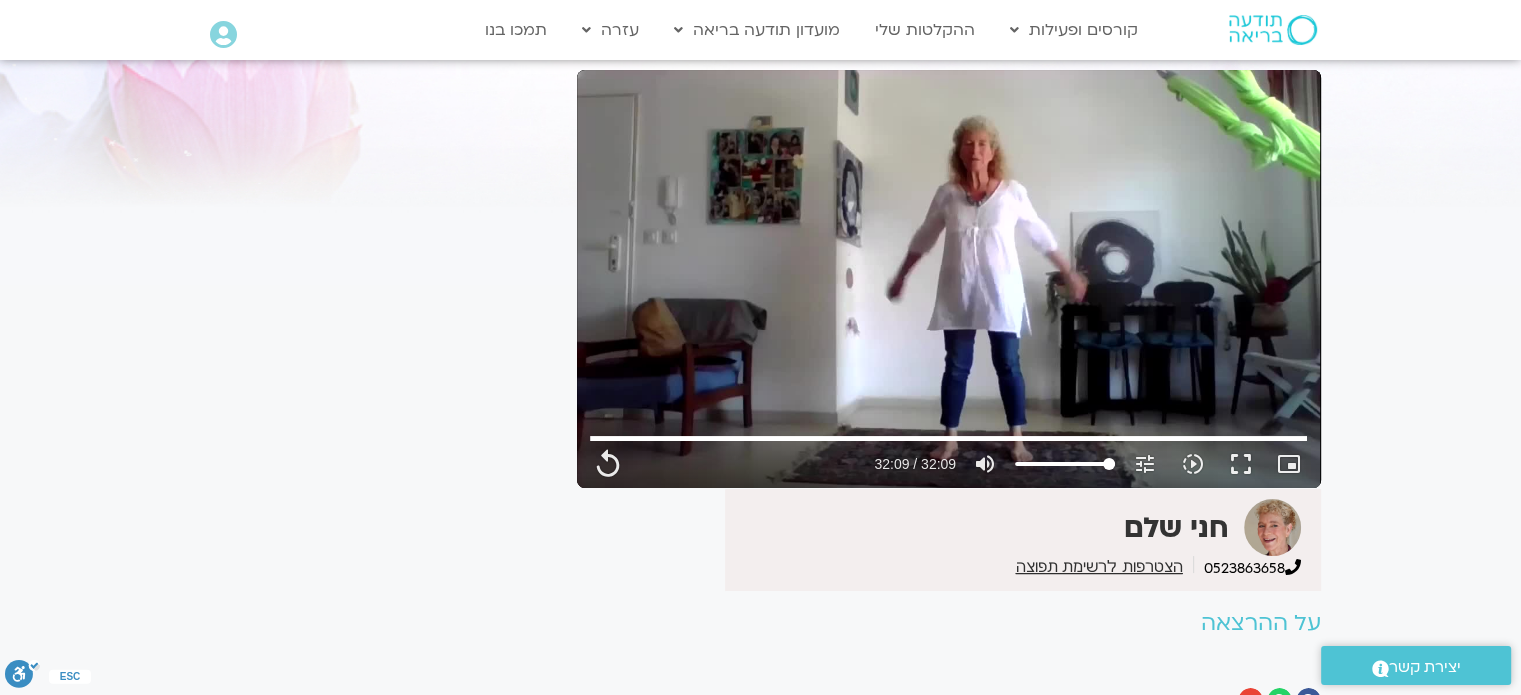 scroll, scrollTop: 66, scrollLeft: 0, axis: vertical 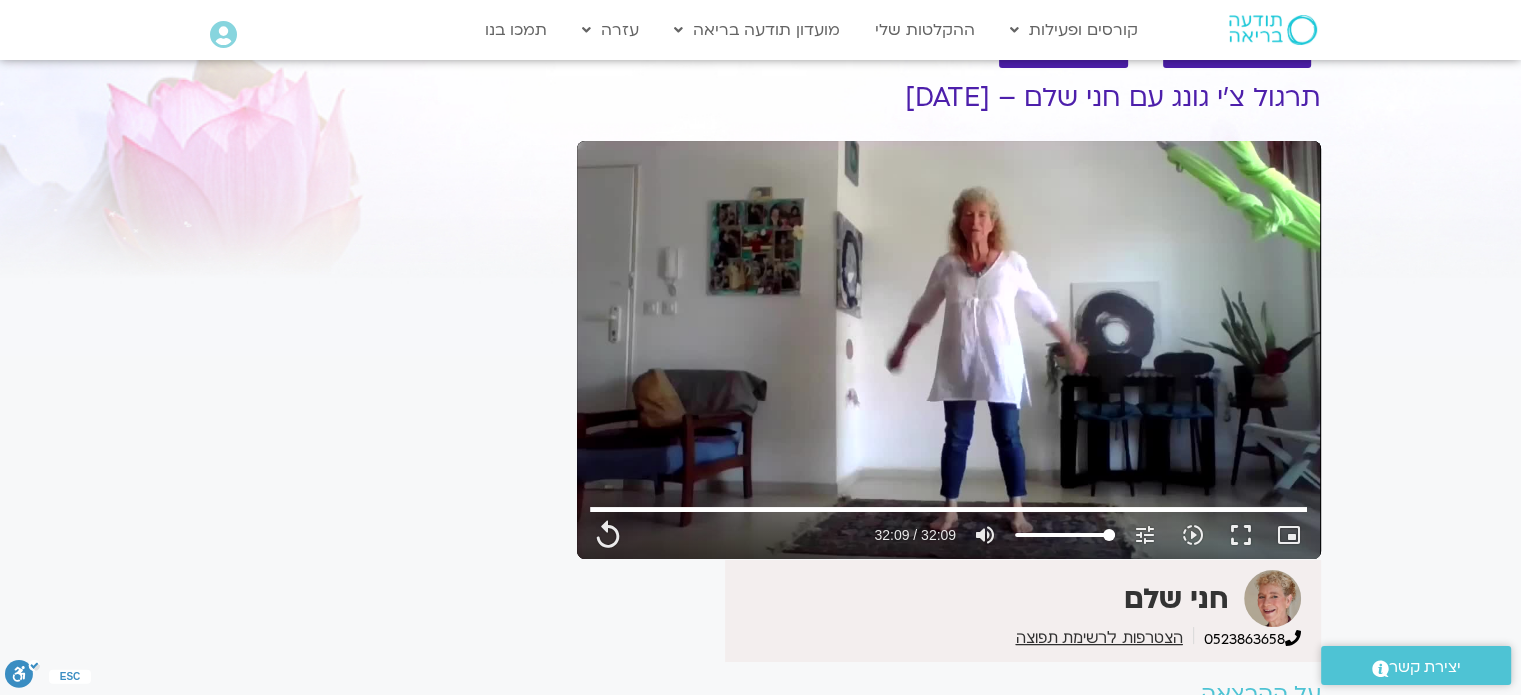 type on "1929.56" 